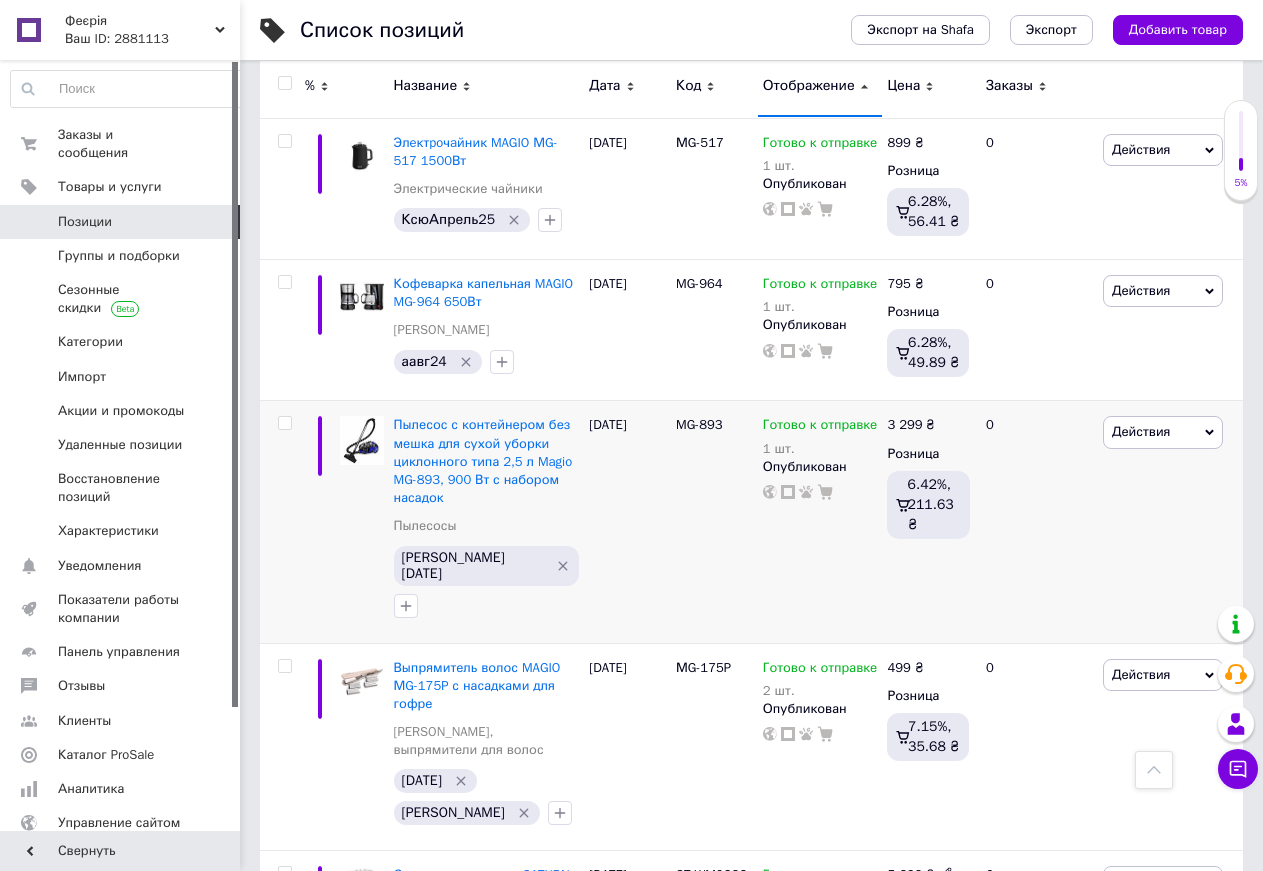 scroll, scrollTop: 5508, scrollLeft: 0, axis: vertical 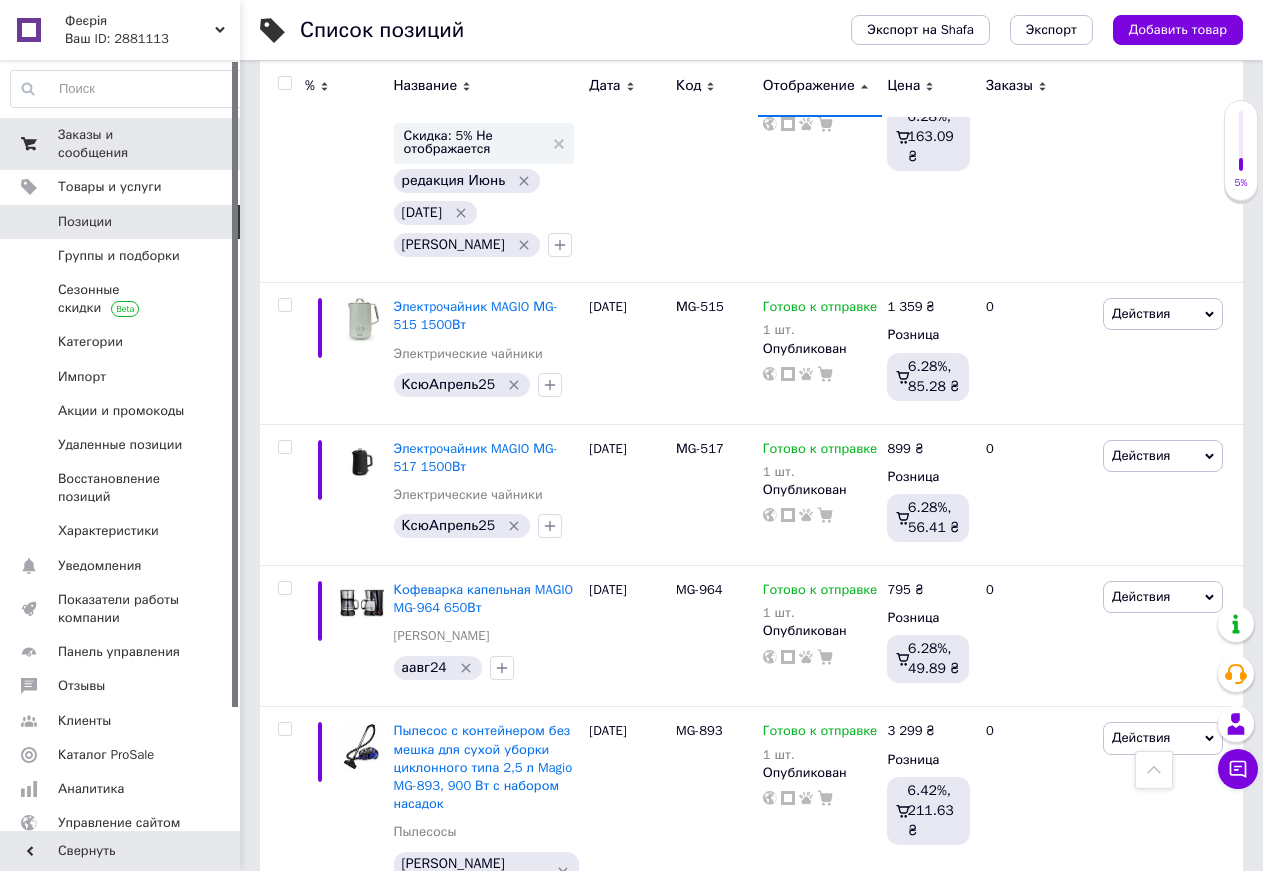 click on "Заказы и сообщения" at bounding box center (121, 144) 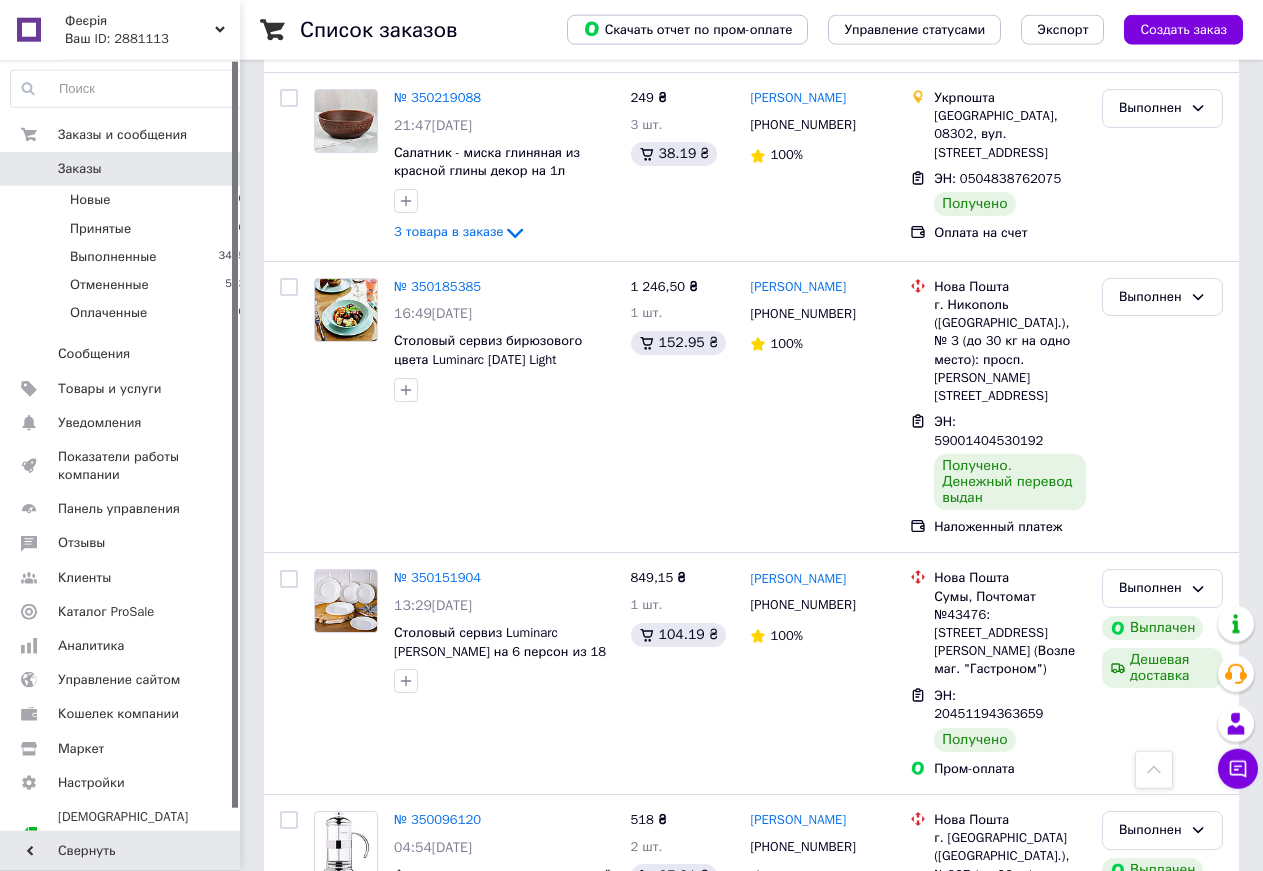 scroll, scrollTop: 5508, scrollLeft: 0, axis: vertical 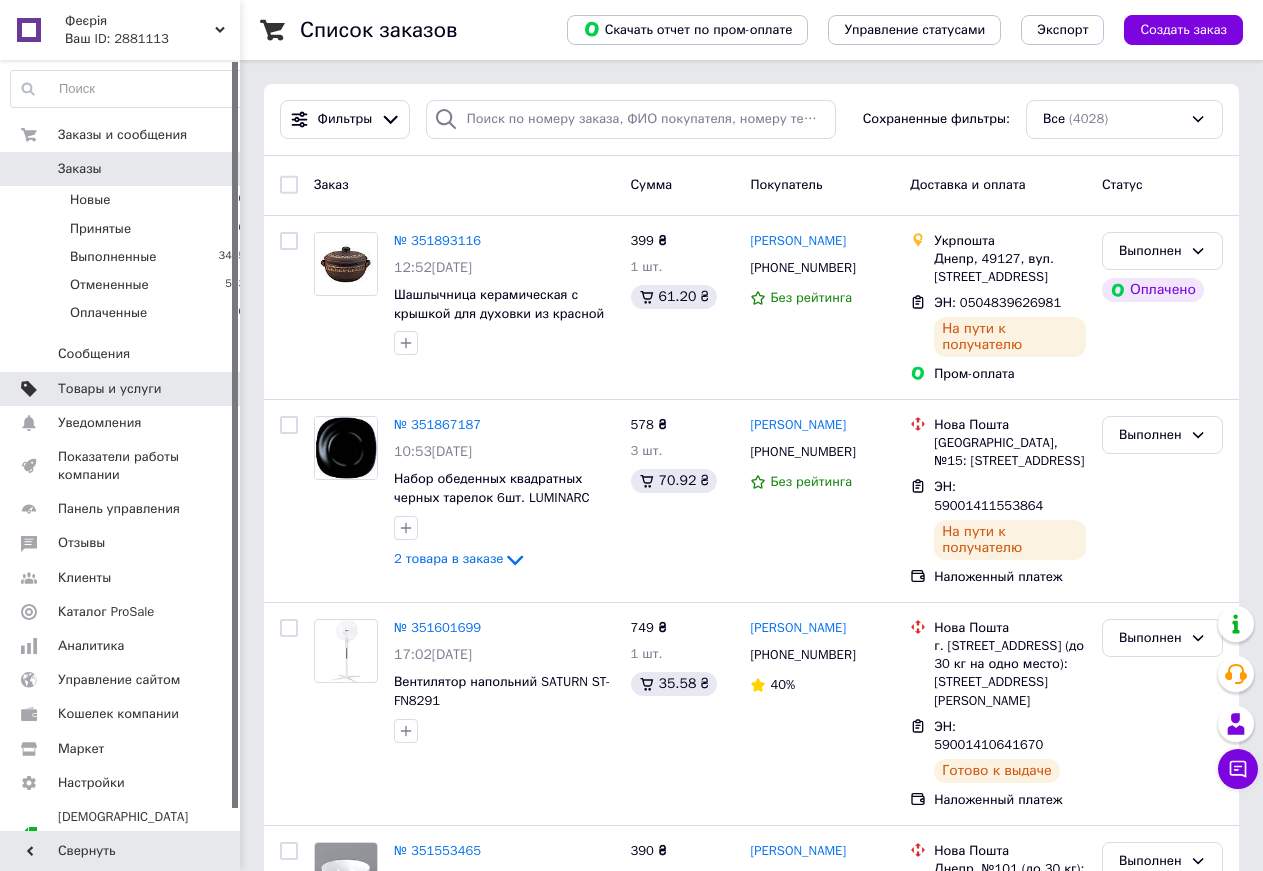 click on "Товары и услуги" at bounding box center (110, 389) 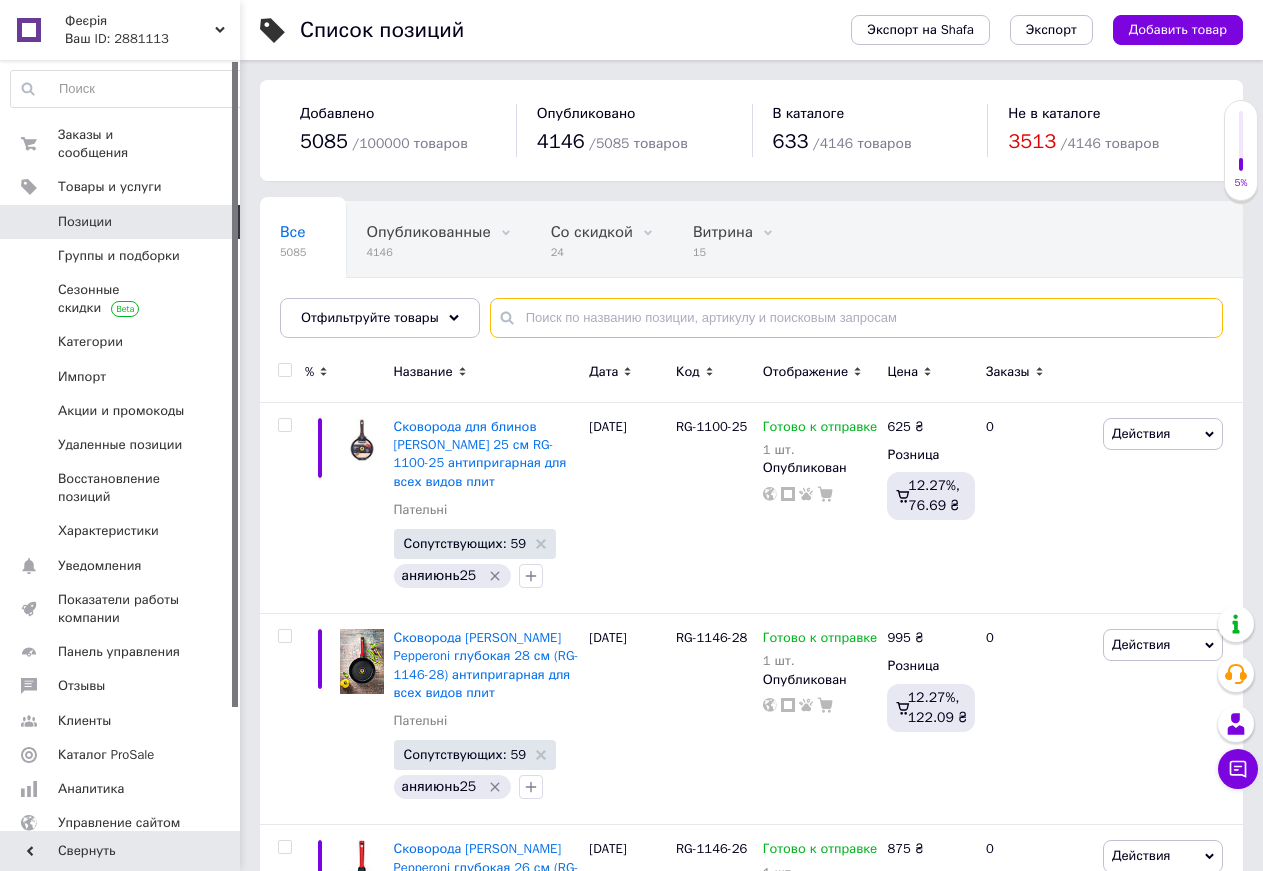 click at bounding box center (856, 318) 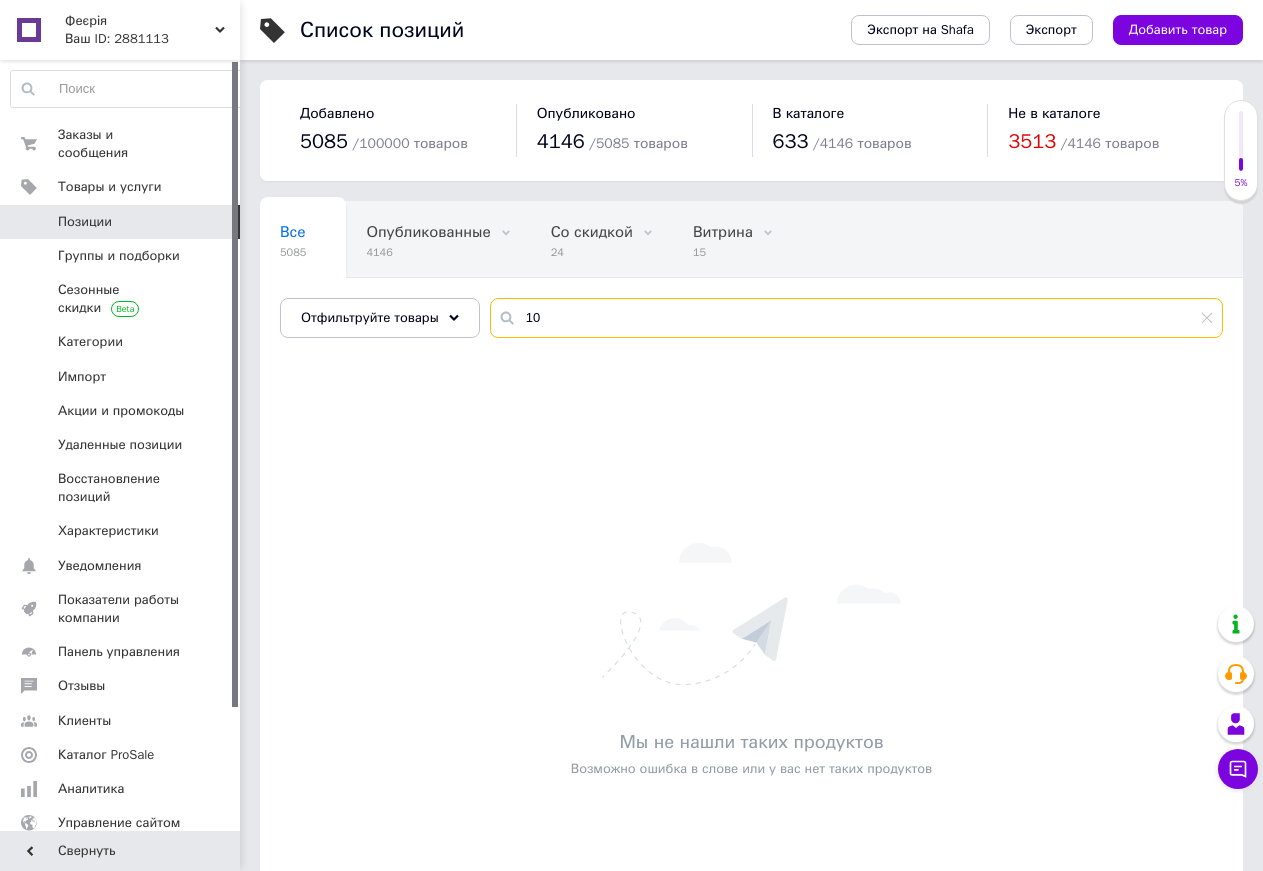 type on "1" 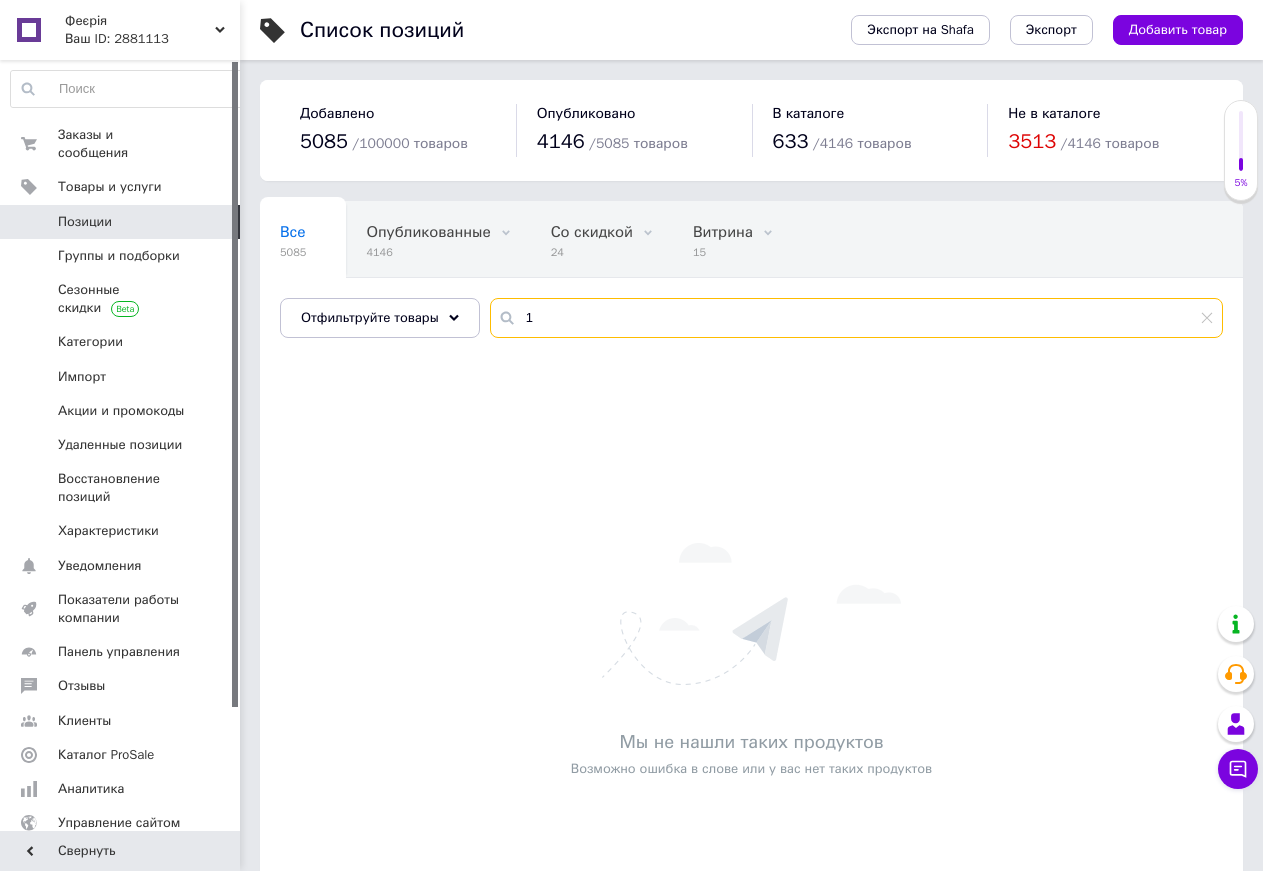 type 